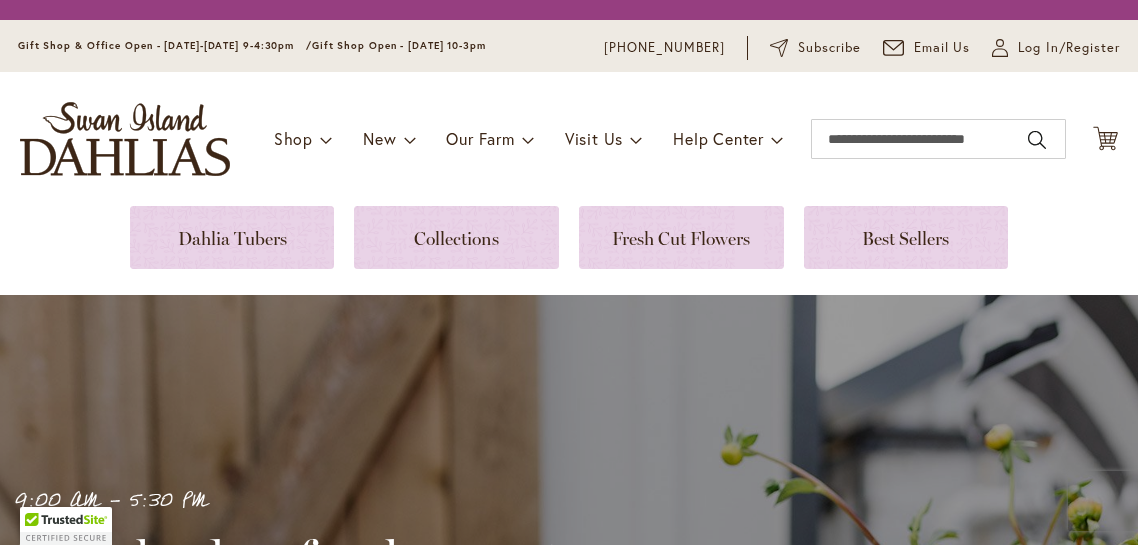 scroll, scrollTop: 0, scrollLeft: 0, axis: both 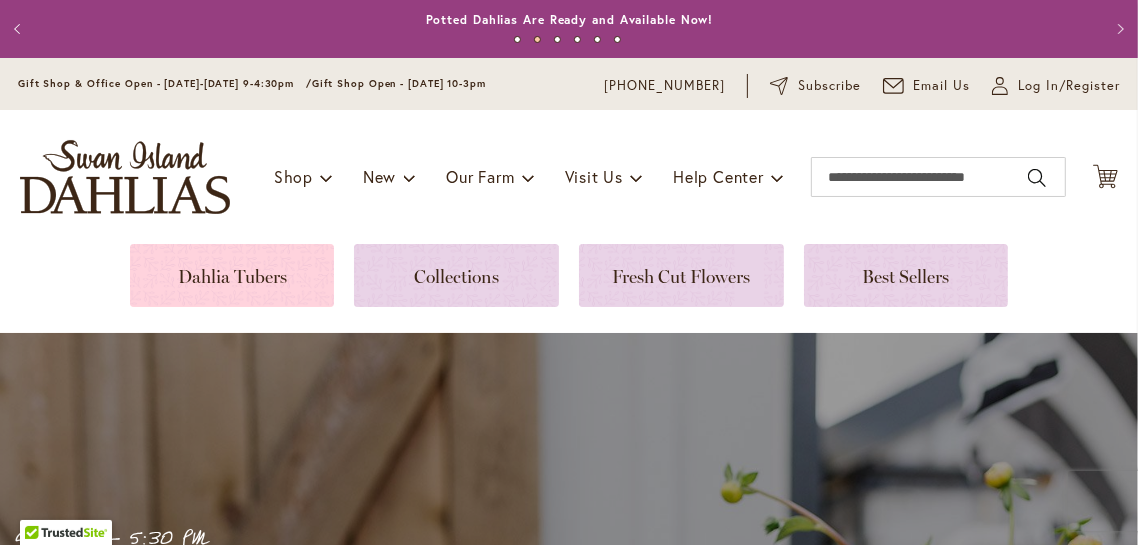 click at bounding box center [232, 275] 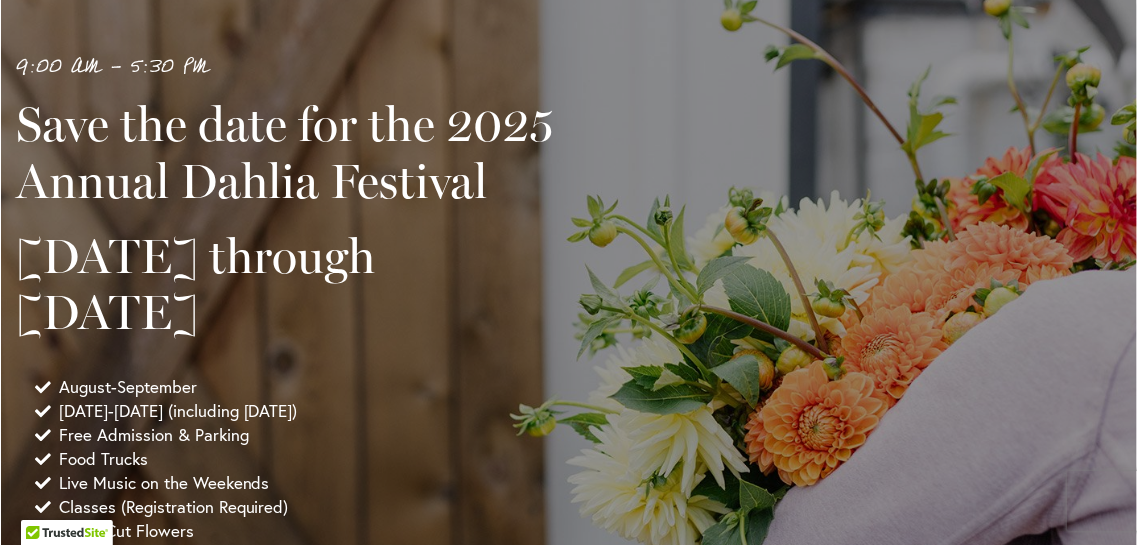 scroll, scrollTop: 0, scrollLeft: 0, axis: both 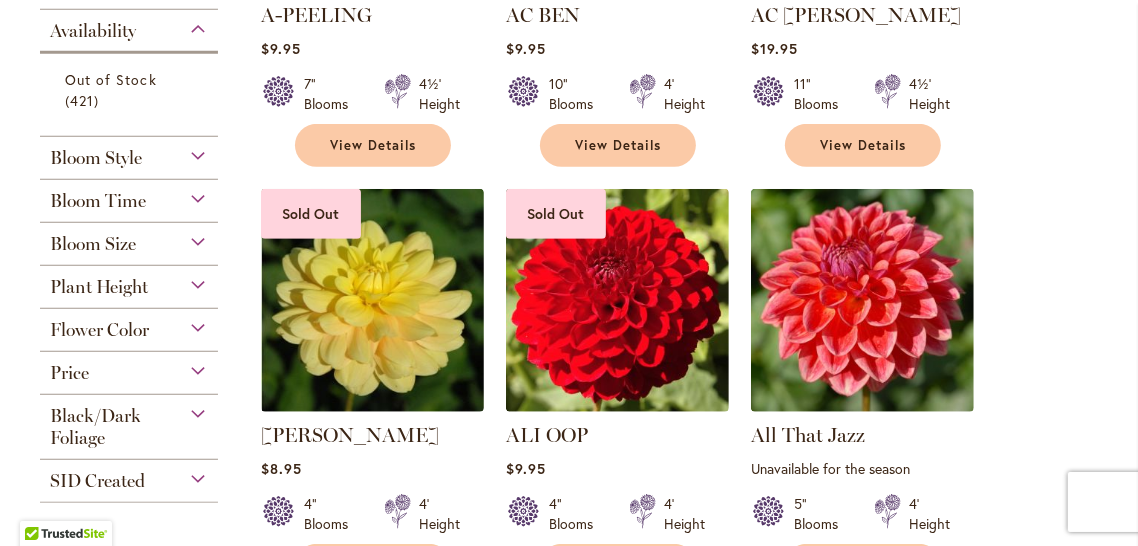 click on "Black/Dark Foliage" at bounding box center (95, 427) 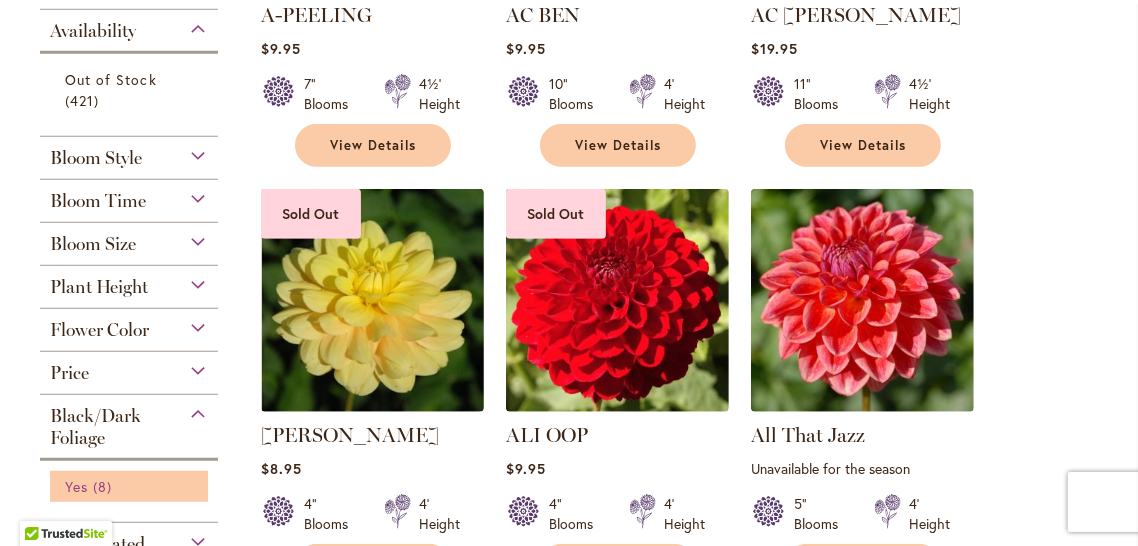 click on "Yes
8
items" at bounding box center [131, 486] 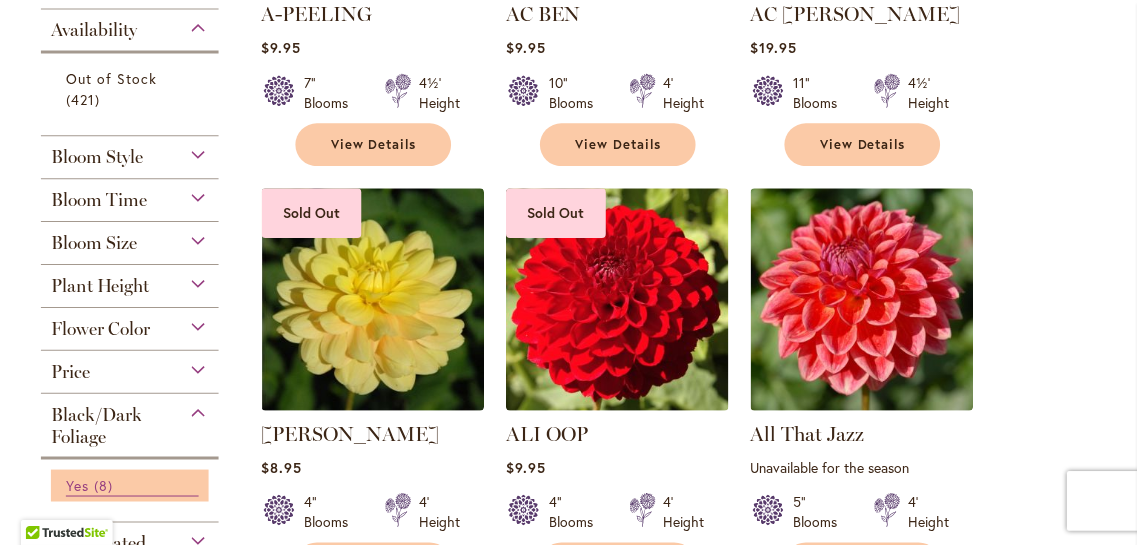 scroll, scrollTop: 823, scrollLeft: 0, axis: vertical 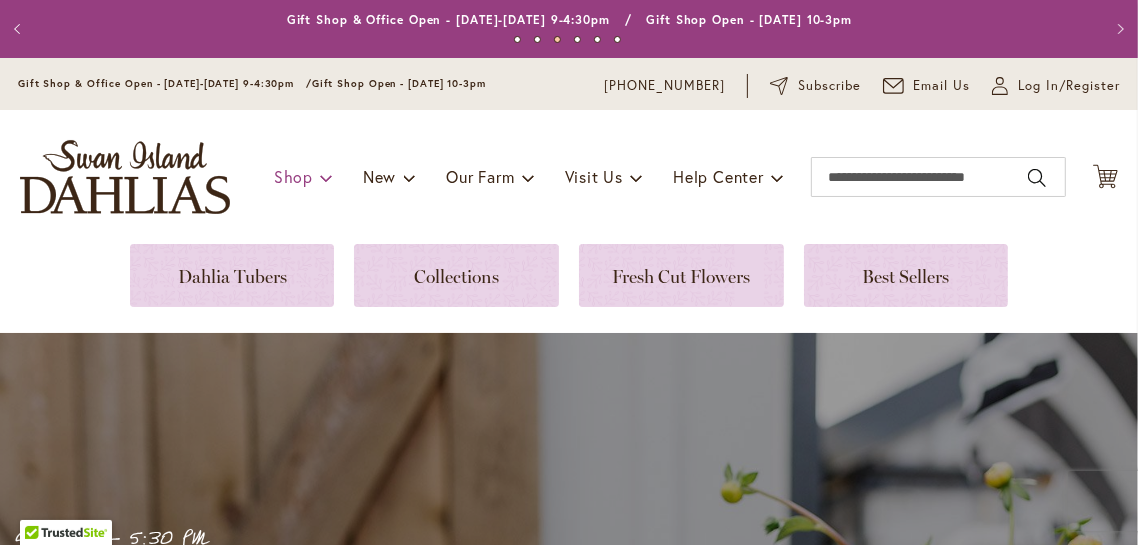 click at bounding box center (326, 177) 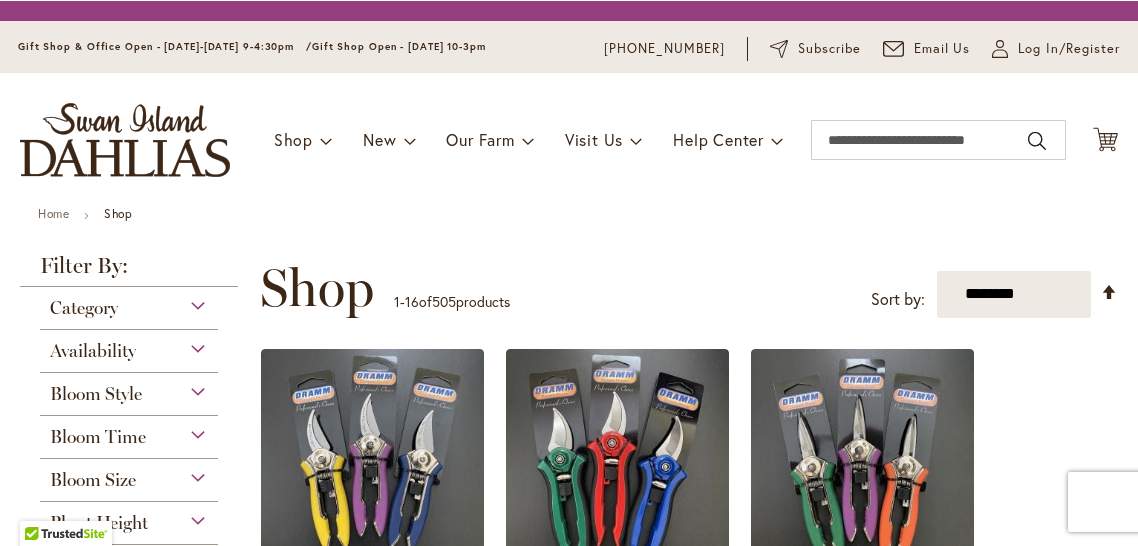 scroll, scrollTop: 0, scrollLeft: 0, axis: both 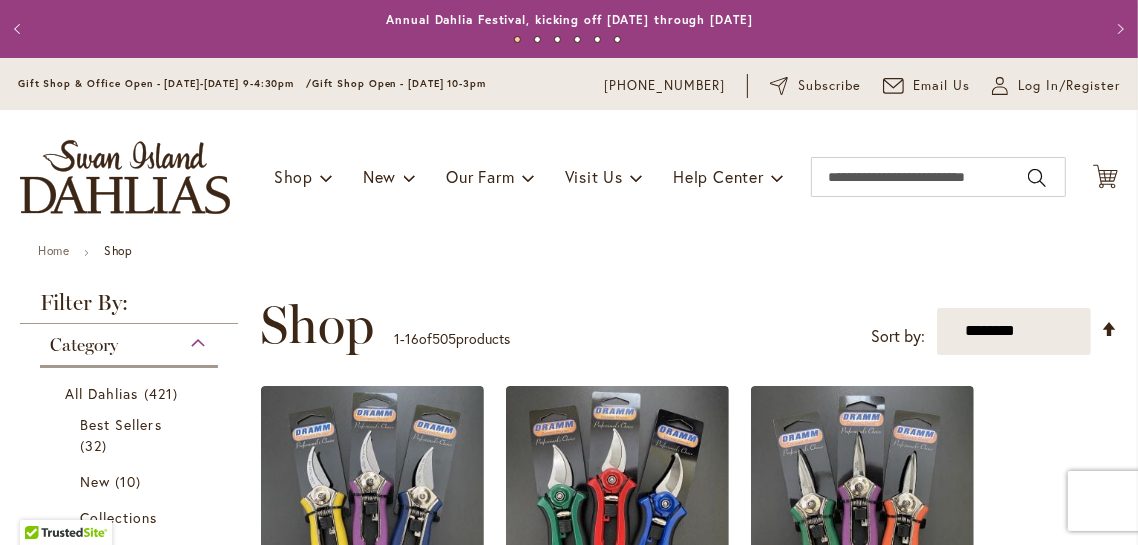 click on "Category" at bounding box center (129, 340) 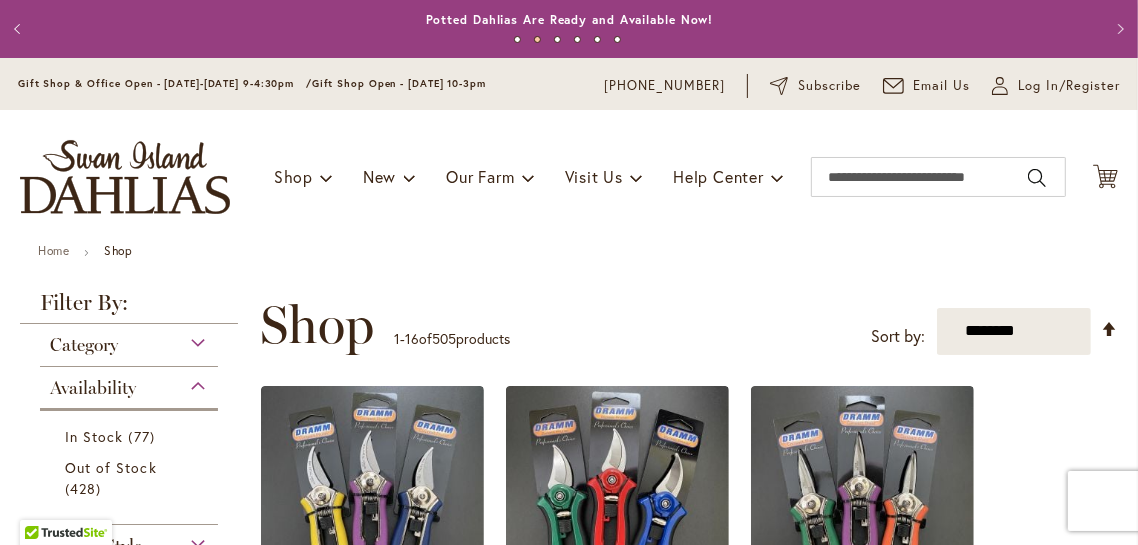 click on "Category" at bounding box center [129, 340] 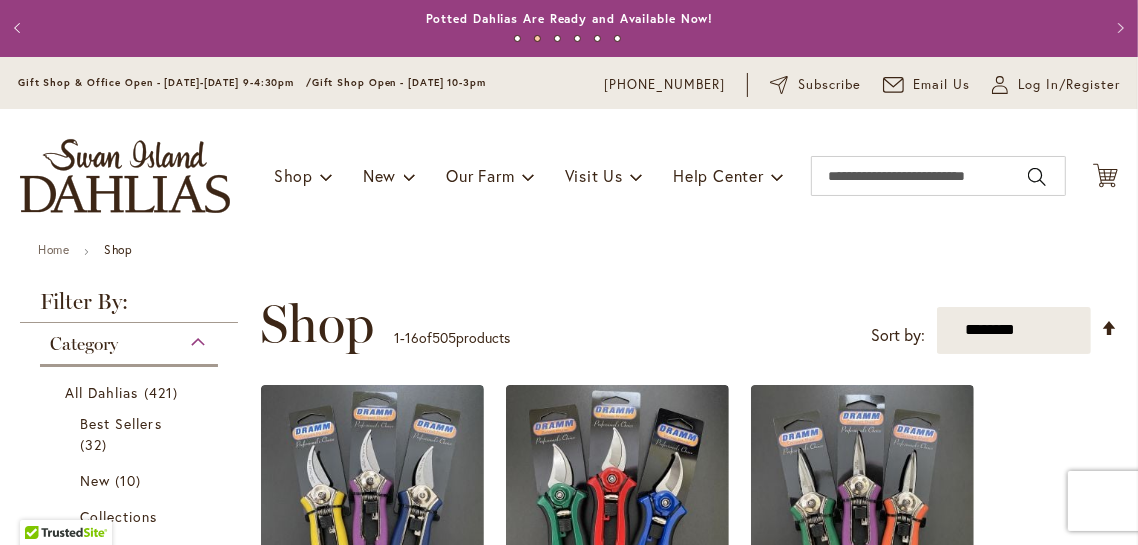 scroll, scrollTop: 0, scrollLeft: 0, axis: both 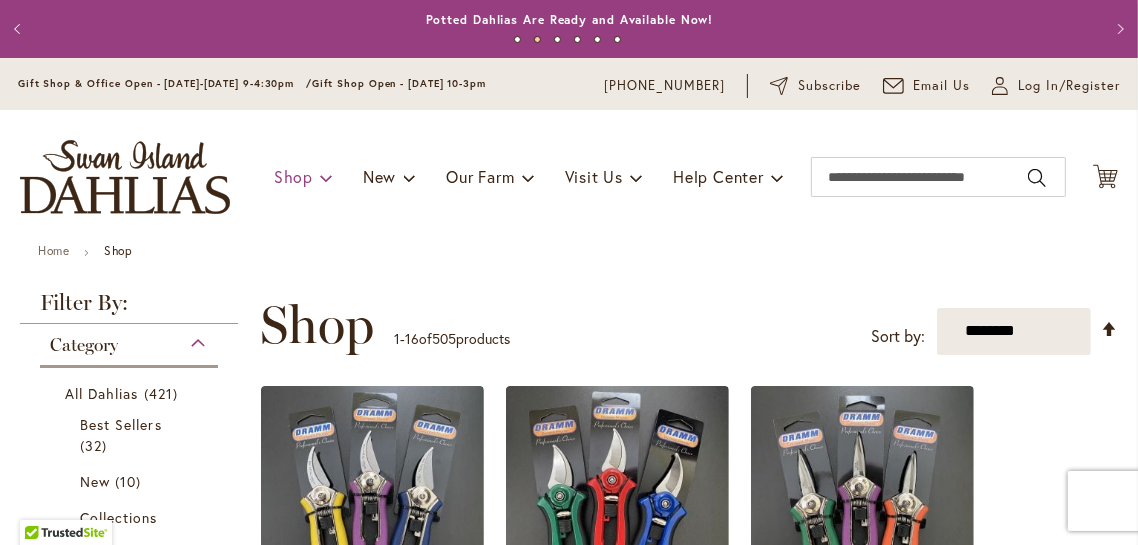 click on "Shop" at bounding box center [303, 177] 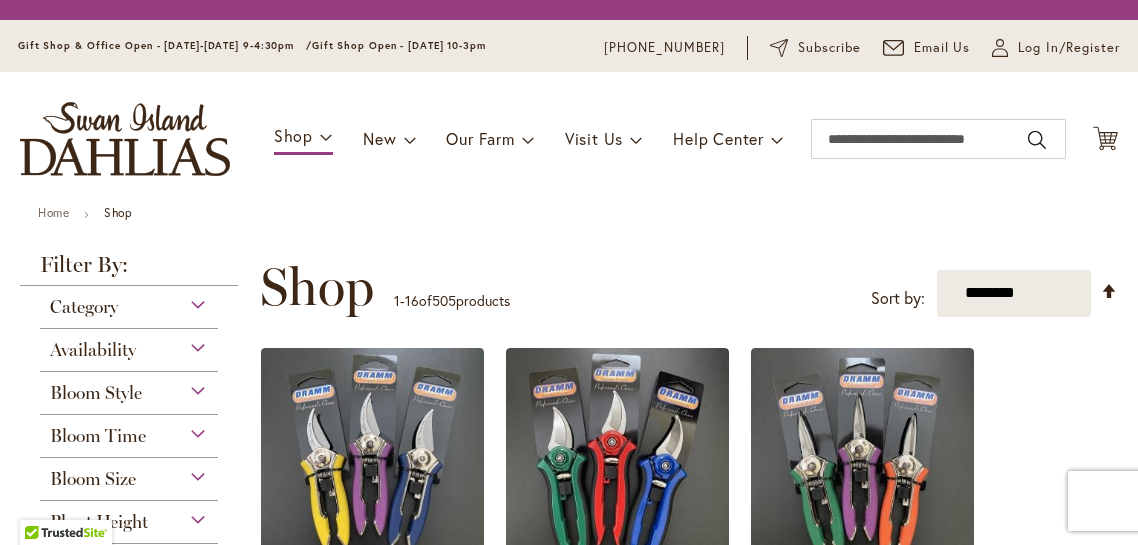 scroll, scrollTop: 0, scrollLeft: 0, axis: both 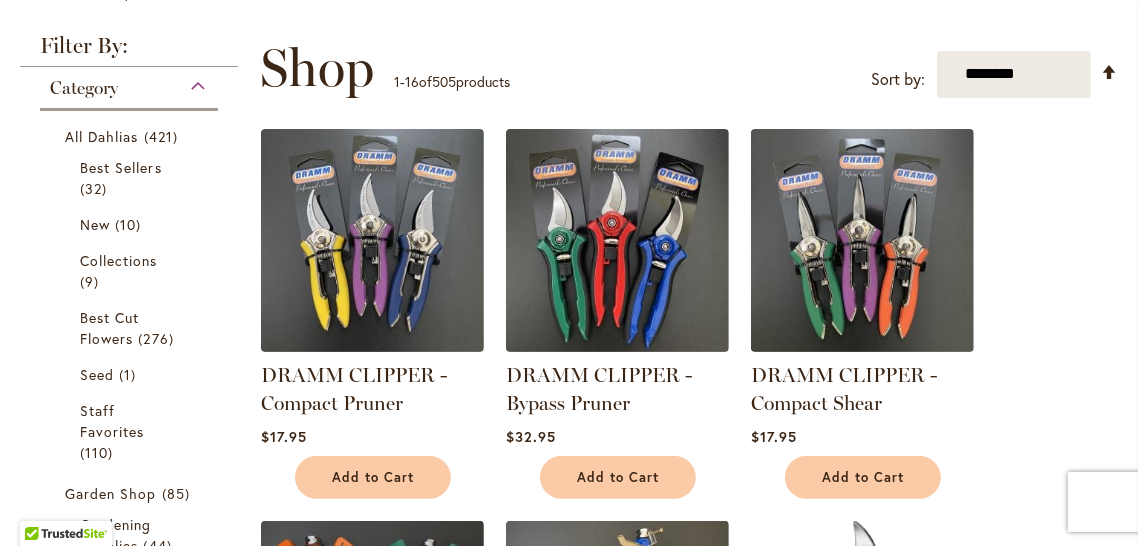 click on "Category" at bounding box center [129, 83] 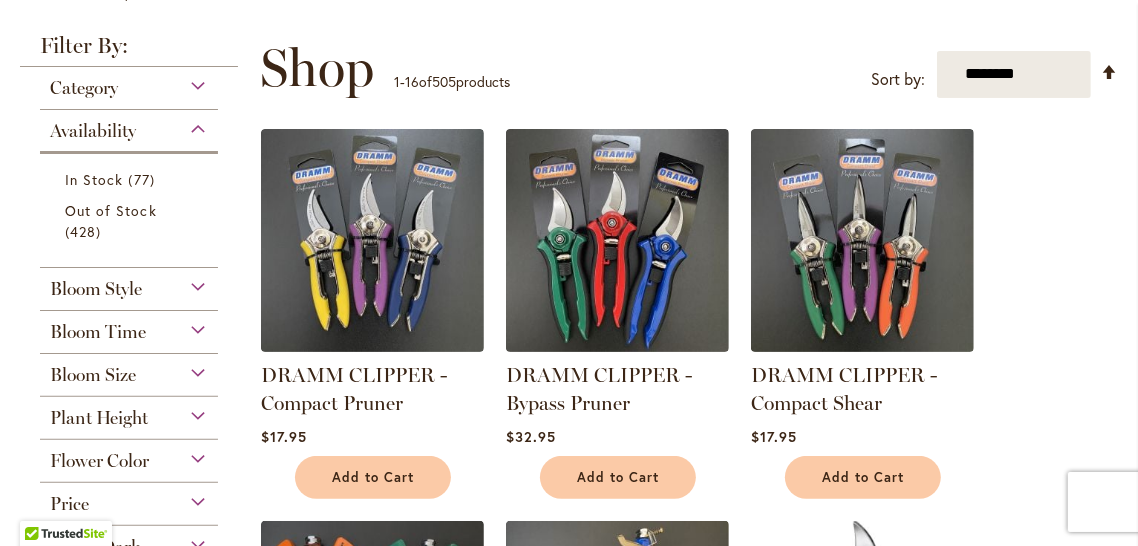 click on "Bloom Style" at bounding box center [129, 284] 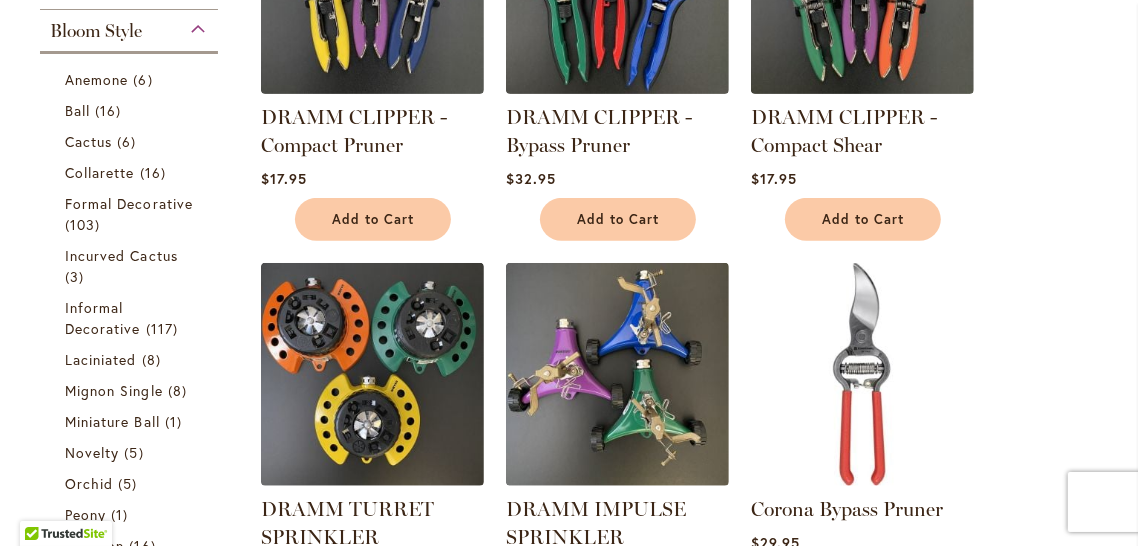 scroll, scrollTop: 511, scrollLeft: 0, axis: vertical 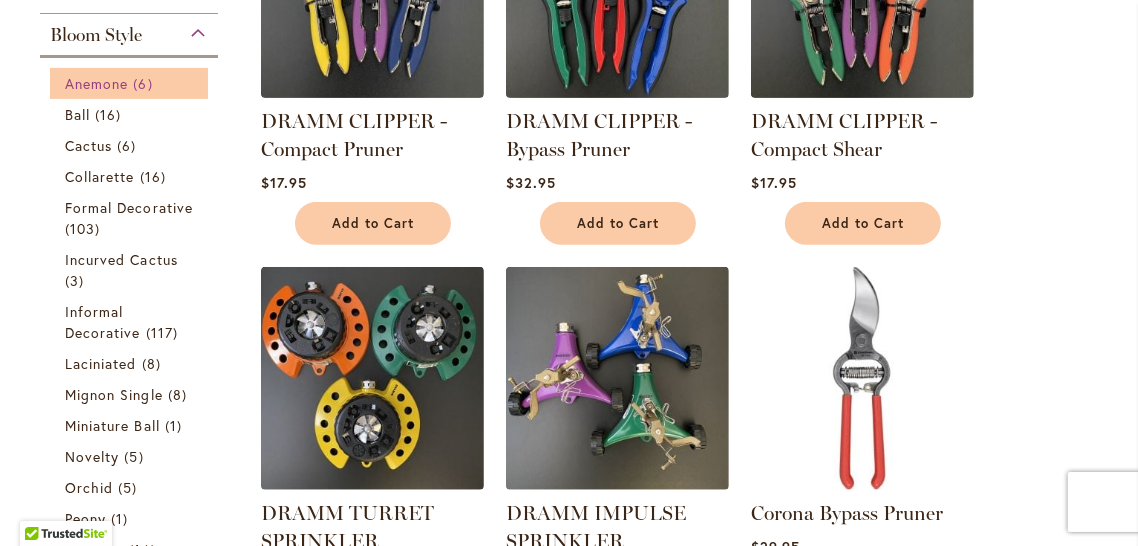 click on "Anemone" at bounding box center [96, 83] 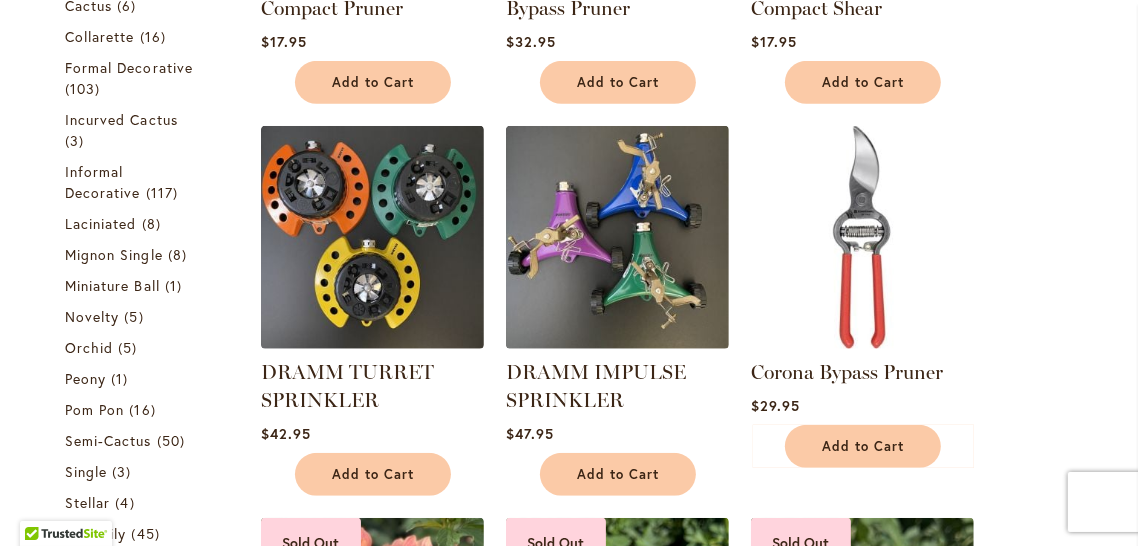 scroll, scrollTop: 653, scrollLeft: 0, axis: vertical 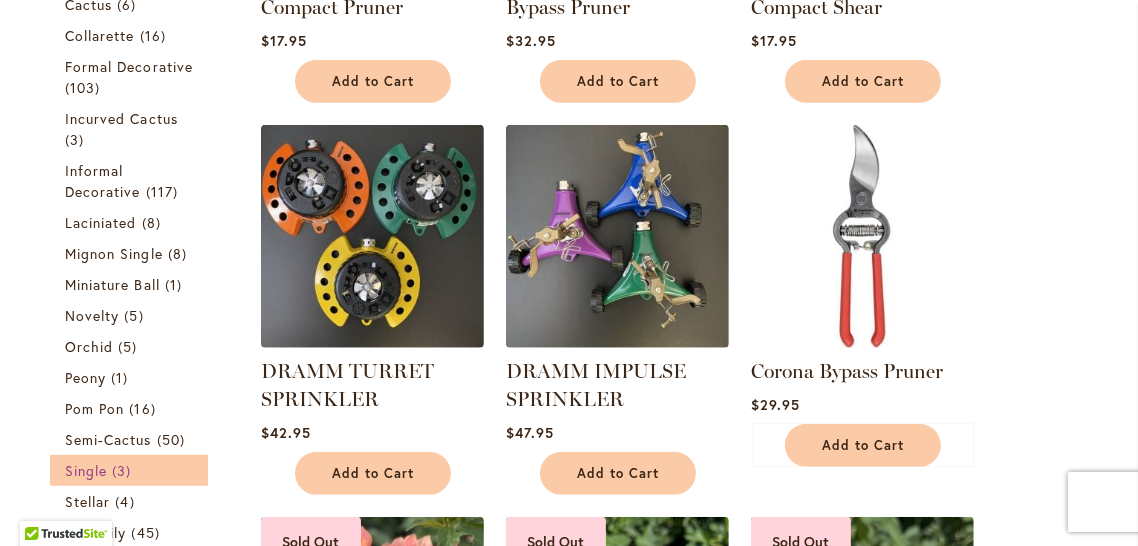 click on "Single" at bounding box center [86, 470] 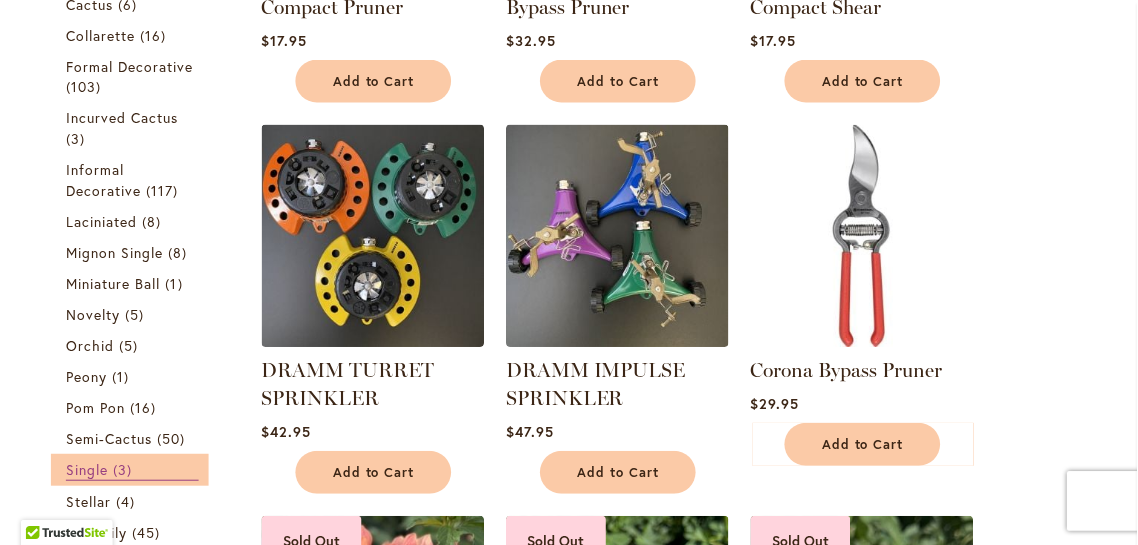 scroll, scrollTop: 747, scrollLeft: 0, axis: vertical 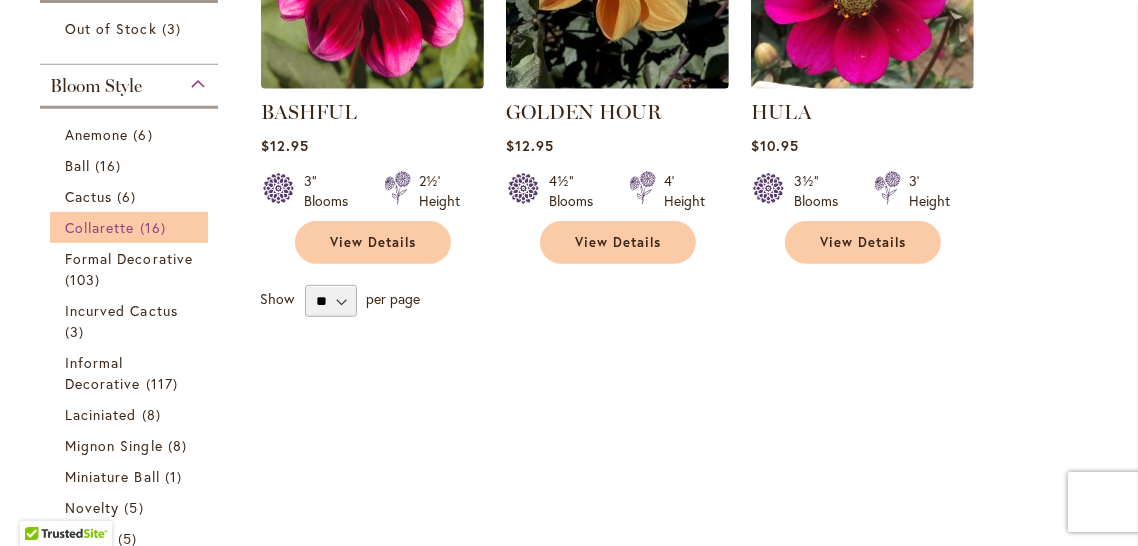 click on "Collarette" at bounding box center (100, 227) 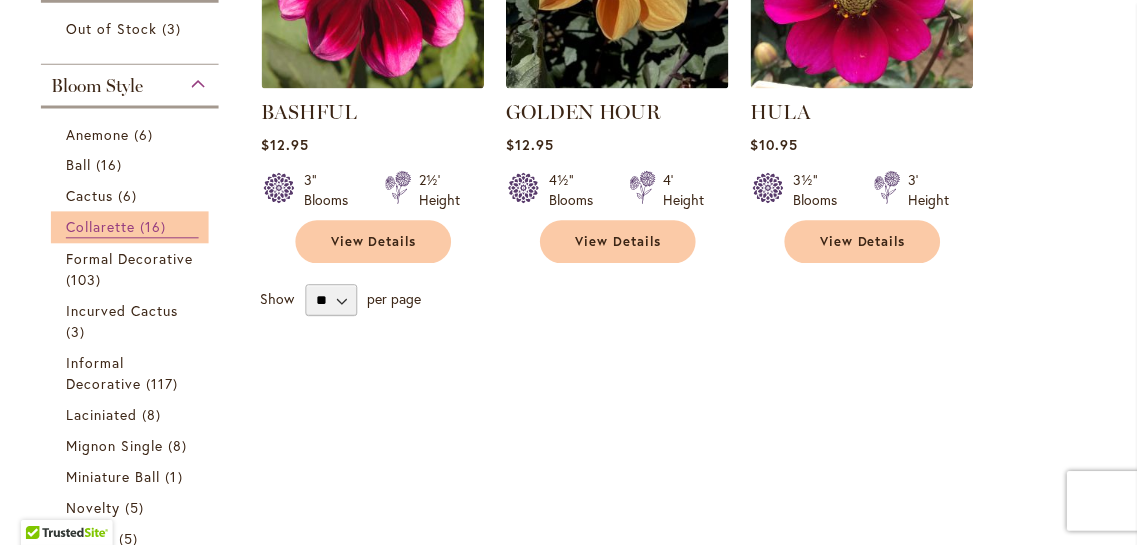 scroll, scrollTop: 684, scrollLeft: 0, axis: vertical 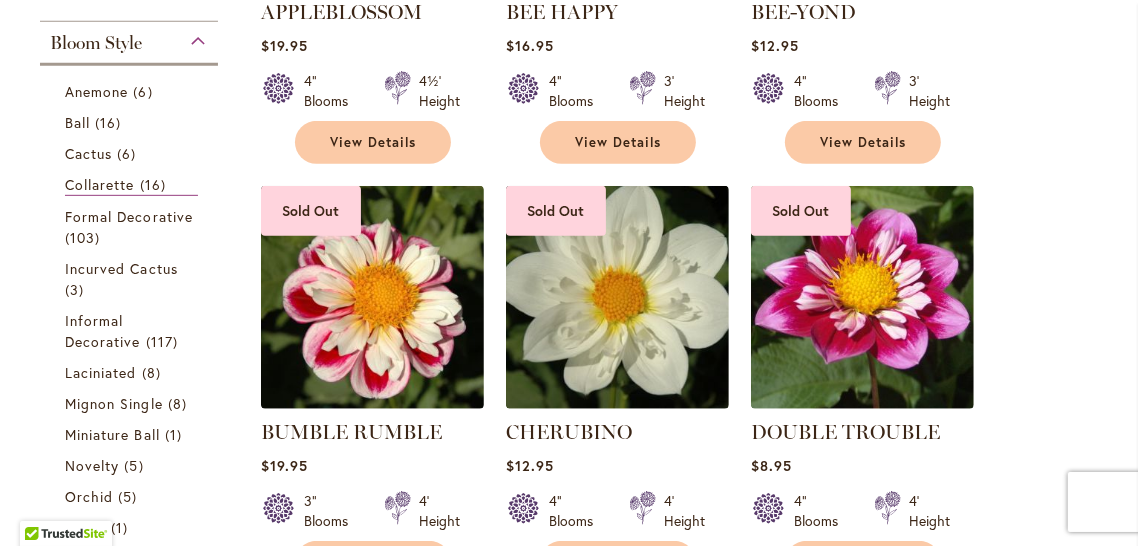 click on "Home
Shop
Filter by:
Filter By:
Category
All Dahlias
16
items
Best Sellers 3 6 16 4" at bounding box center (569, 1152) 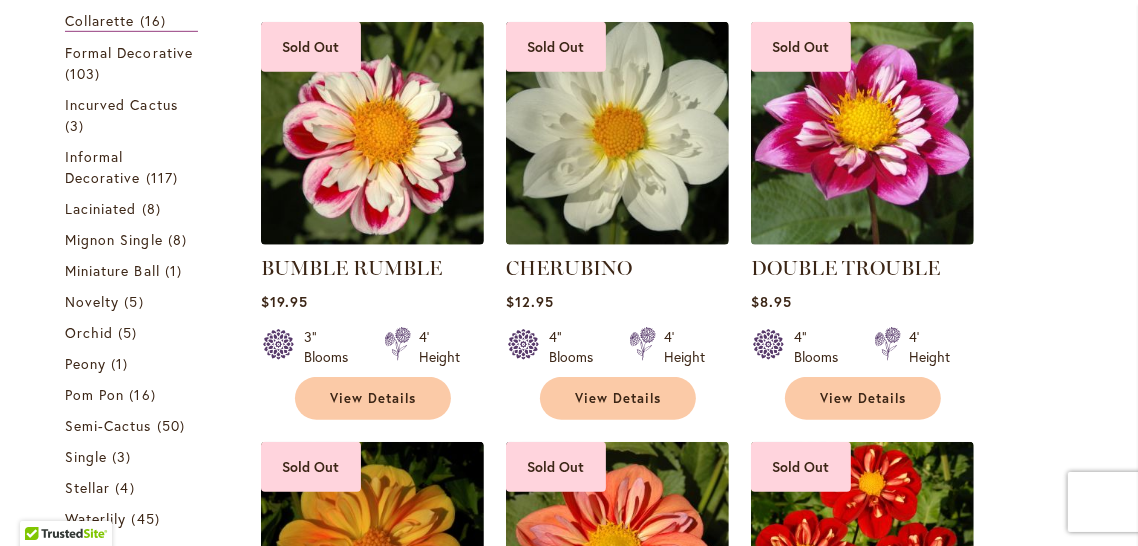 scroll, scrollTop: 858, scrollLeft: 0, axis: vertical 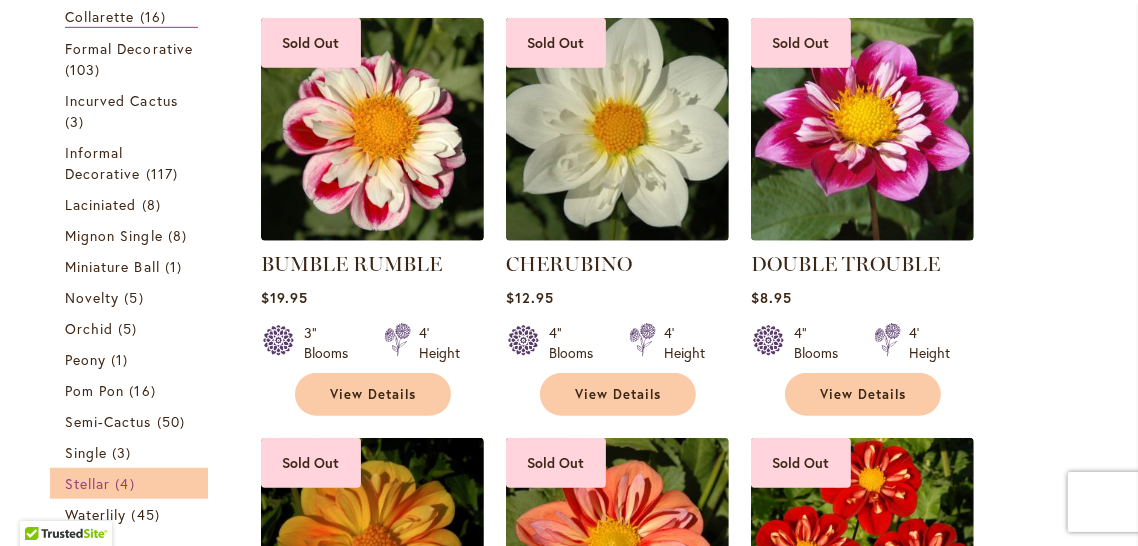 click on "Stellar" at bounding box center [87, 483] 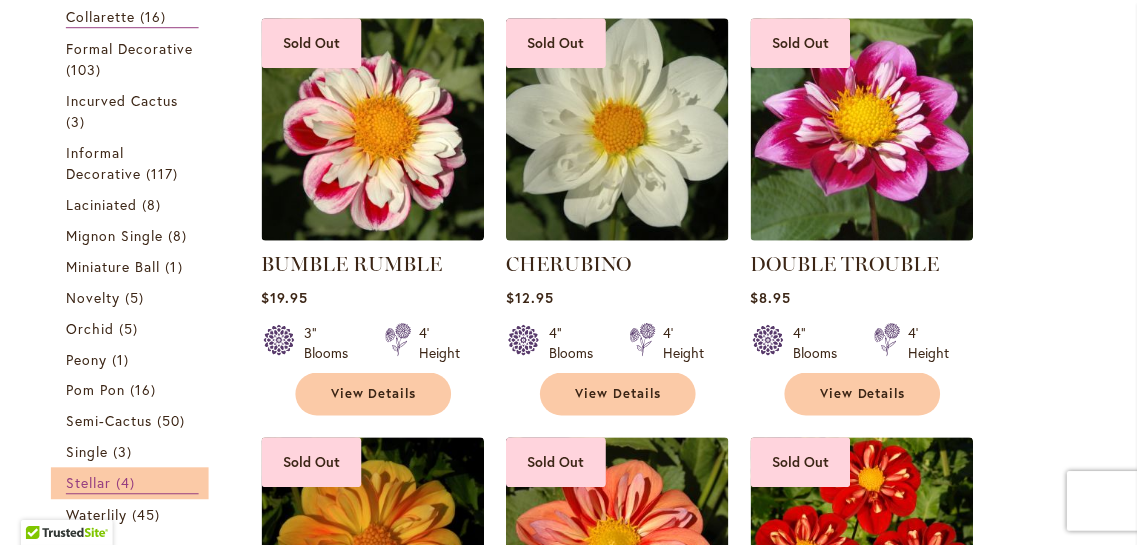 scroll, scrollTop: 952, scrollLeft: 0, axis: vertical 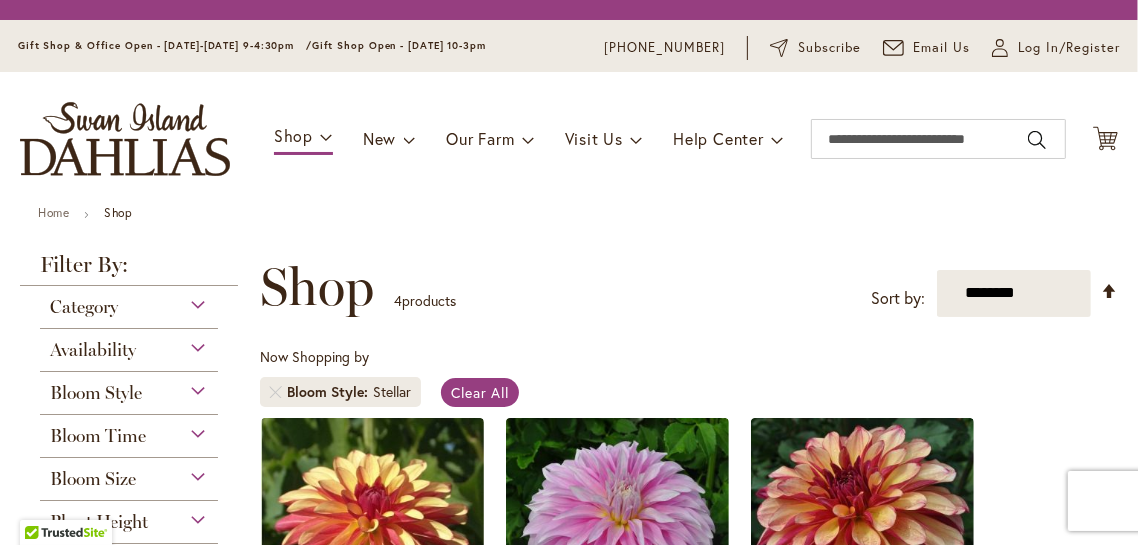 click on "Home
Shop
Close
Close
Filter by:
Filter By:
Category
All Dahlias
4
items
3 4" at bounding box center [569, 964] 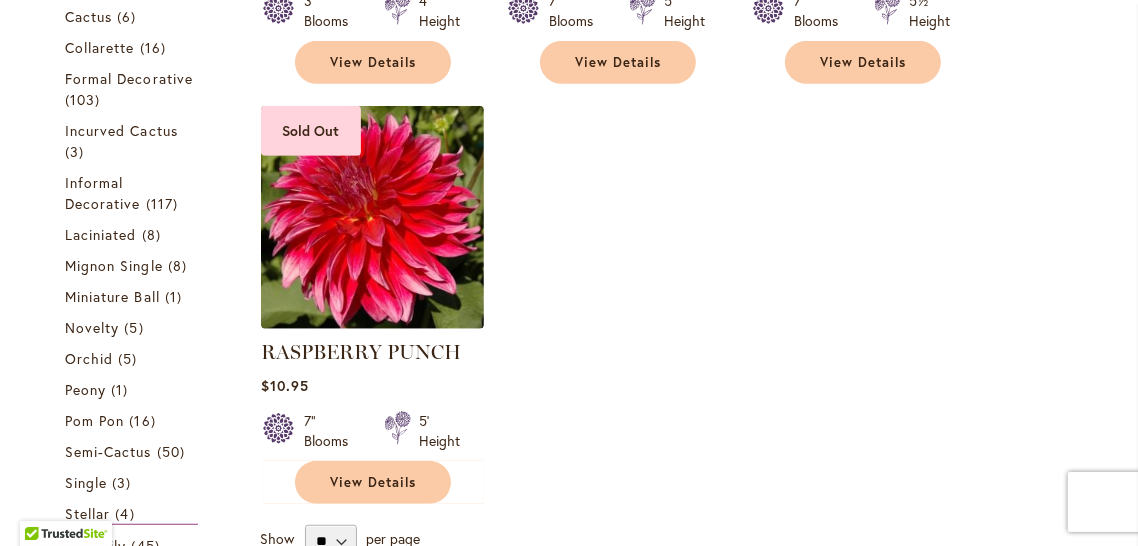 scroll, scrollTop: 771, scrollLeft: 0, axis: vertical 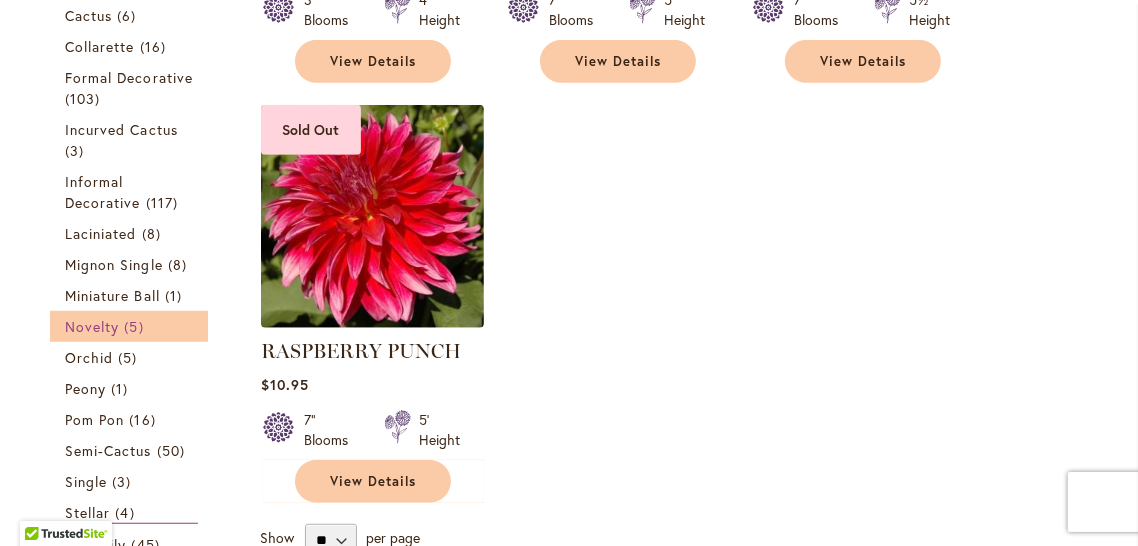click on "Novelty" at bounding box center [92, 326] 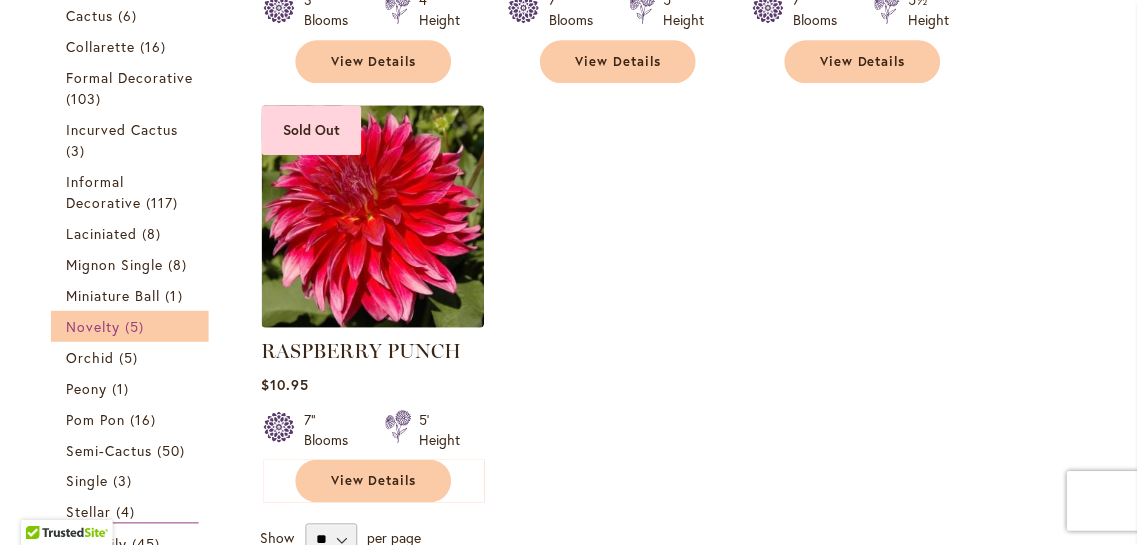 scroll, scrollTop: 865, scrollLeft: 0, axis: vertical 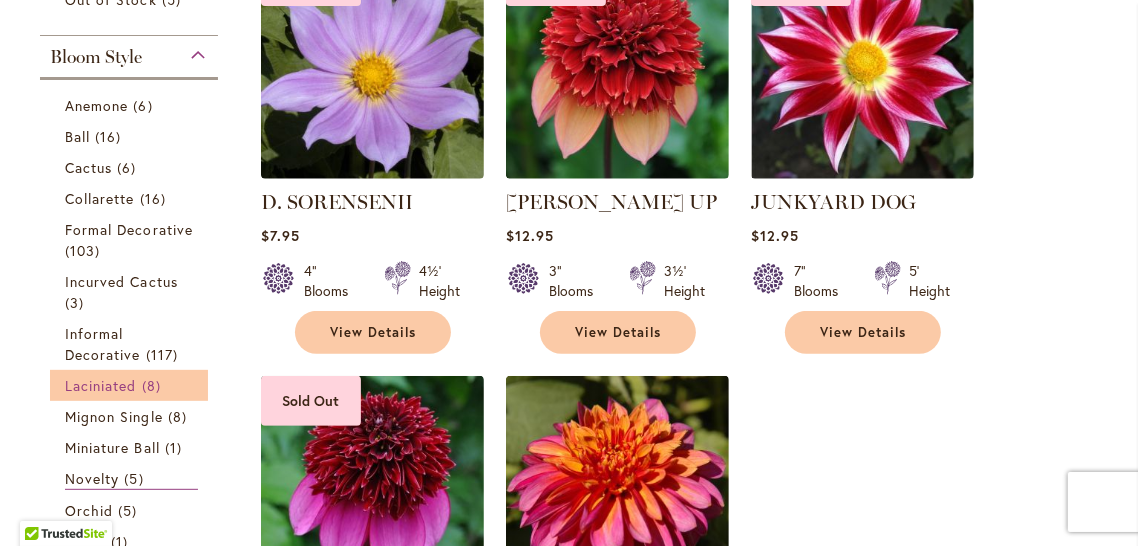 click on "Laciniated" at bounding box center (101, 385) 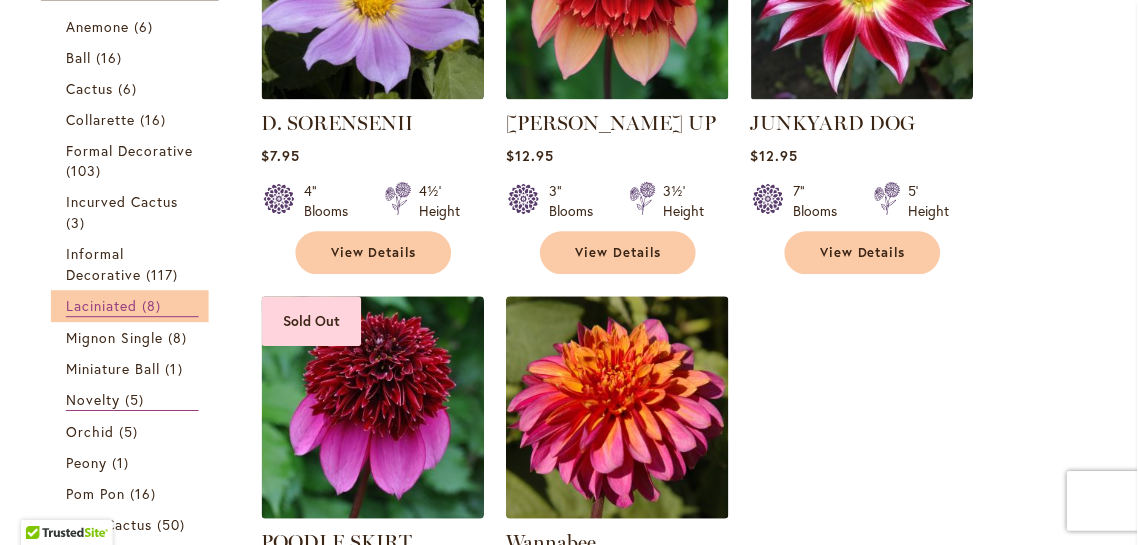 scroll, scrollTop: 595, scrollLeft: 0, axis: vertical 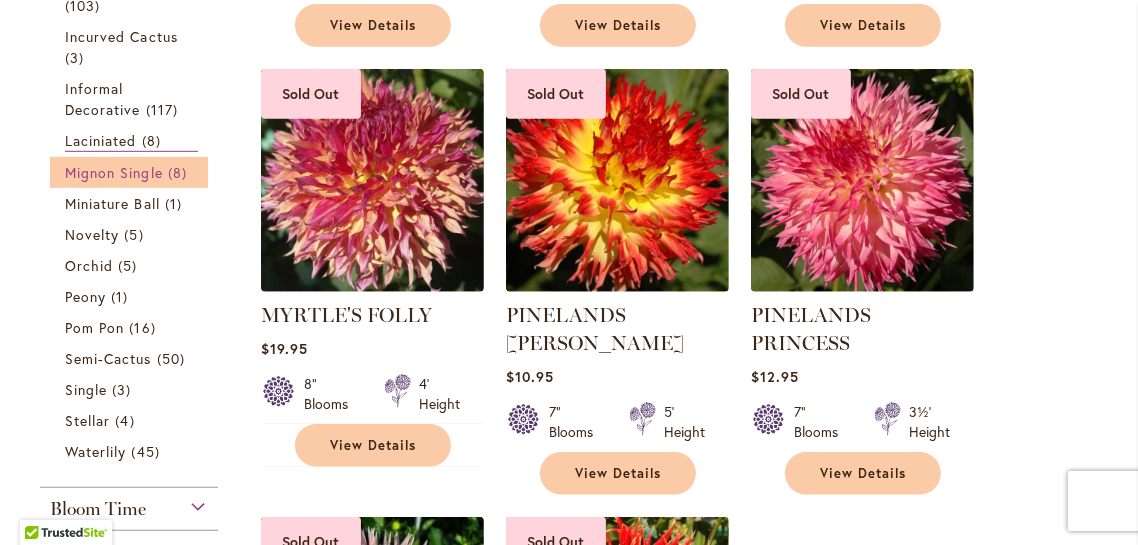 click on "Mignon Single" at bounding box center [114, 172] 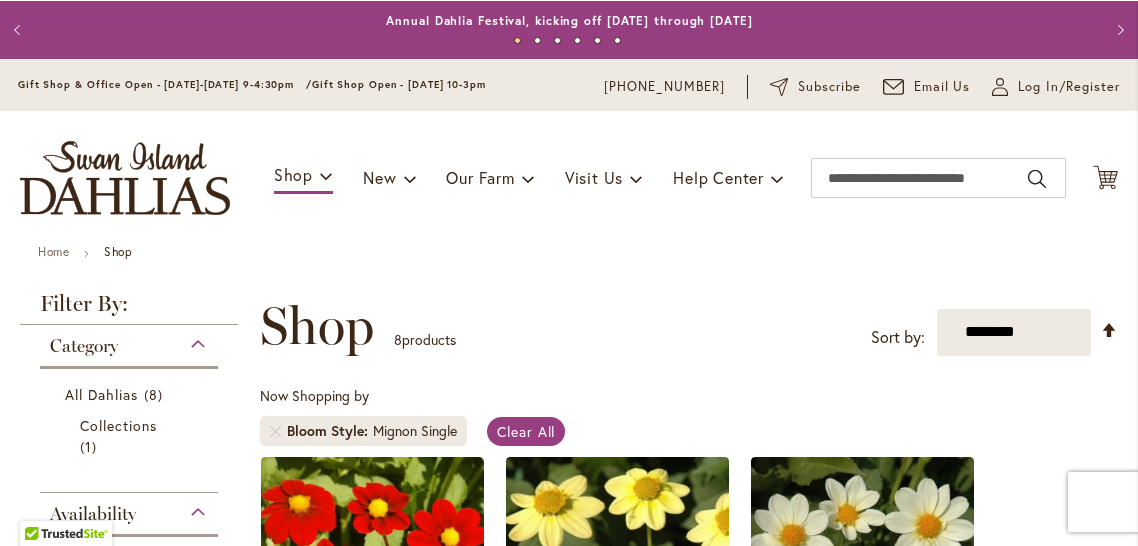 scroll, scrollTop: 0, scrollLeft: 0, axis: both 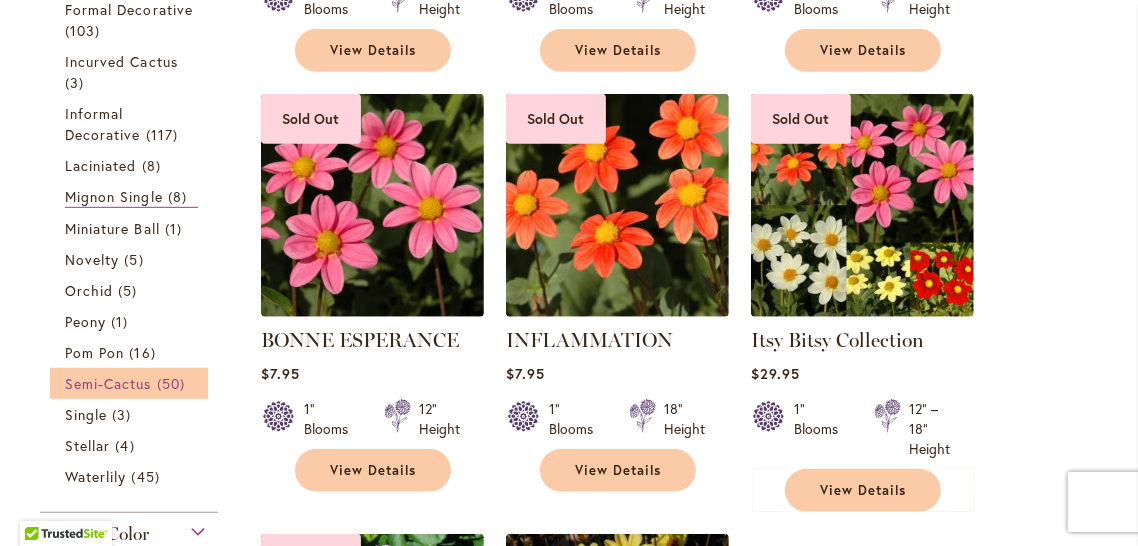 click on "Semi-Cactus" at bounding box center (108, 383) 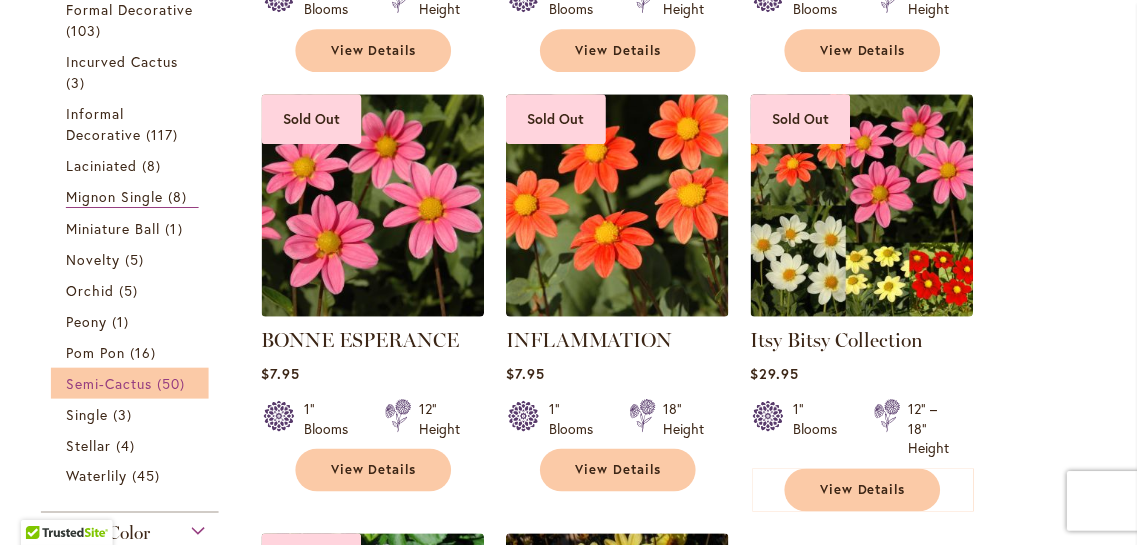 scroll, scrollTop: 876, scrollLeft: 0, axis: vertical 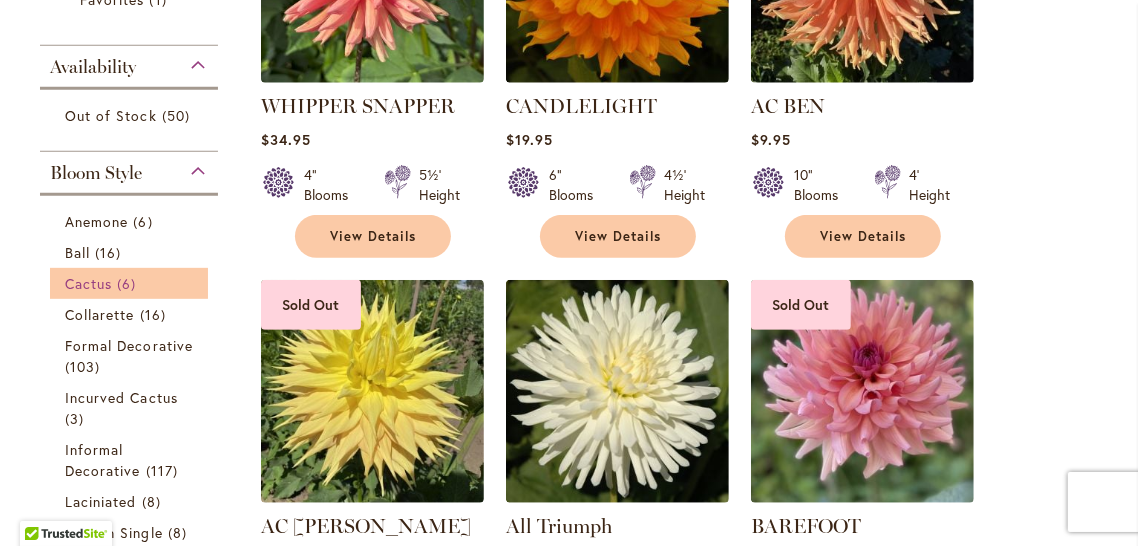 click on "Cactus" at bounding box center (88, 283) 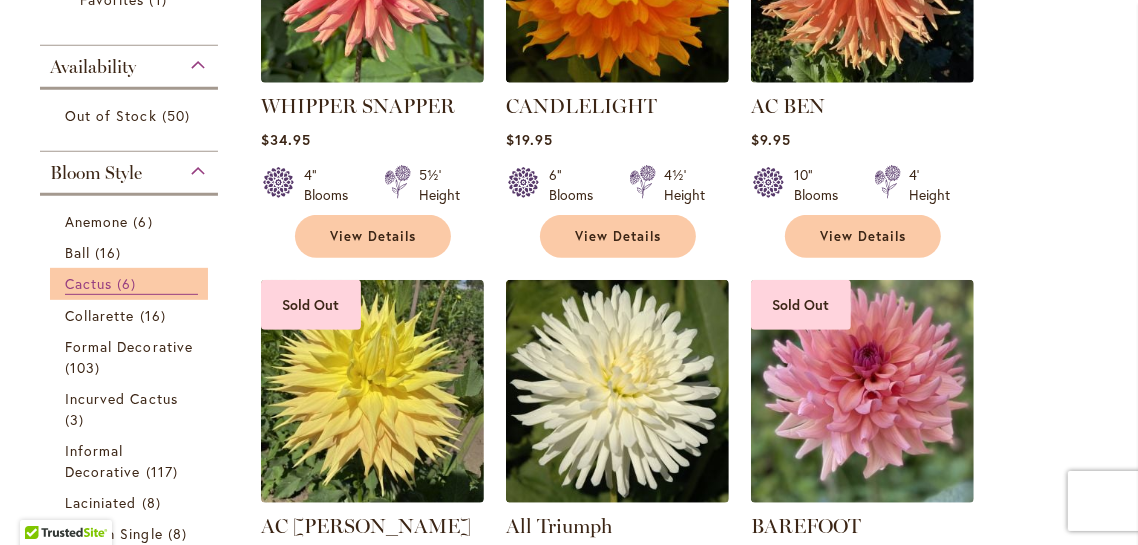 scroll, scrollTop: 691, scrollLeft: 0, axis: vertical 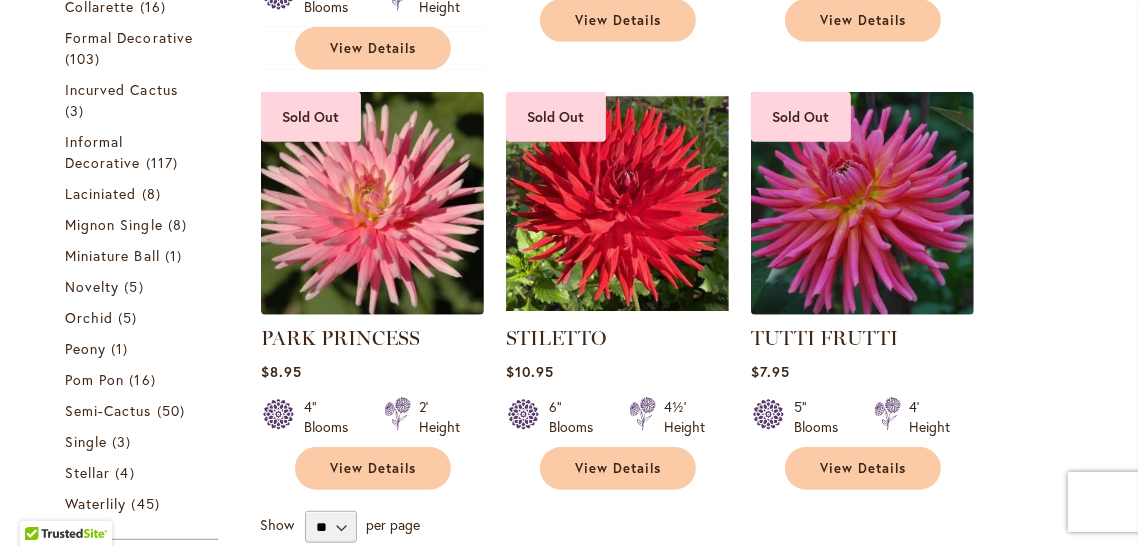 click on "Category
All Dahlias
6
items
Best Cut Flowers
4
items
Out of Stock
6
items
2
6" at bounding box center (129, 155) 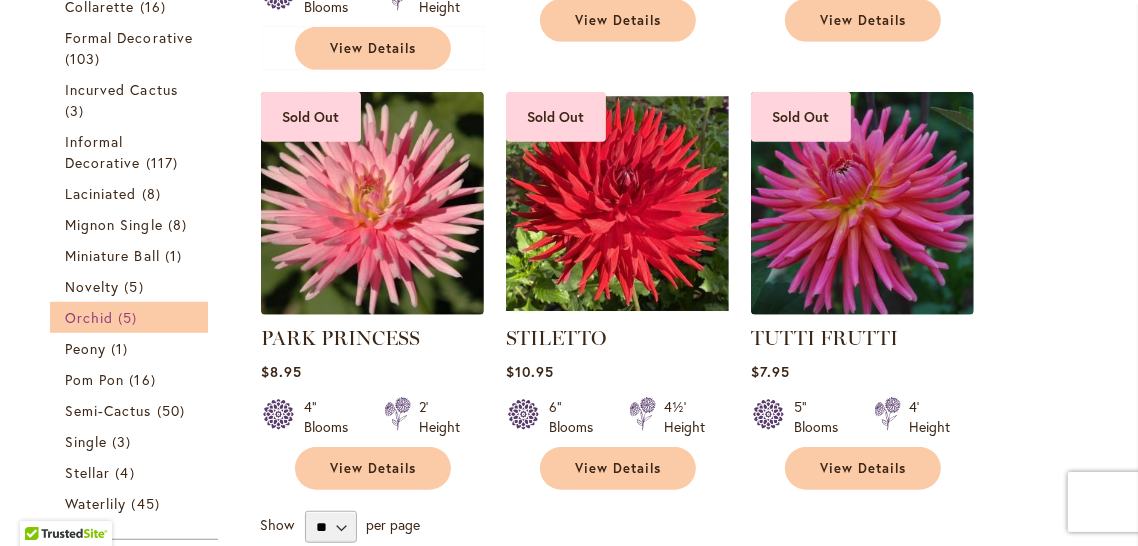 click on "Orchid" at bounding box center (89, 317) 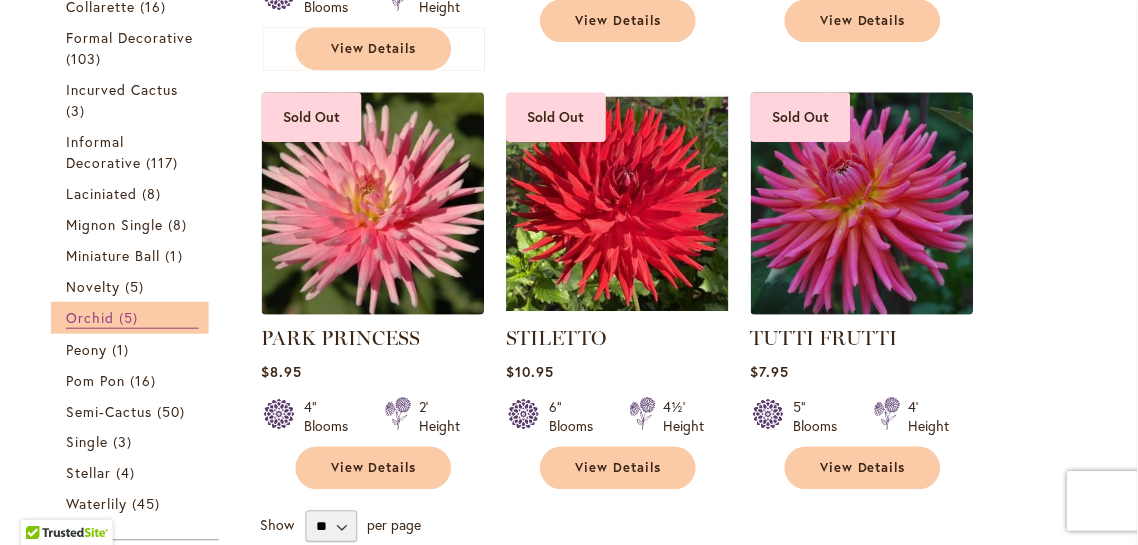 scroll, scrollTop: 906, scrollLeft: 0, axis: vertical 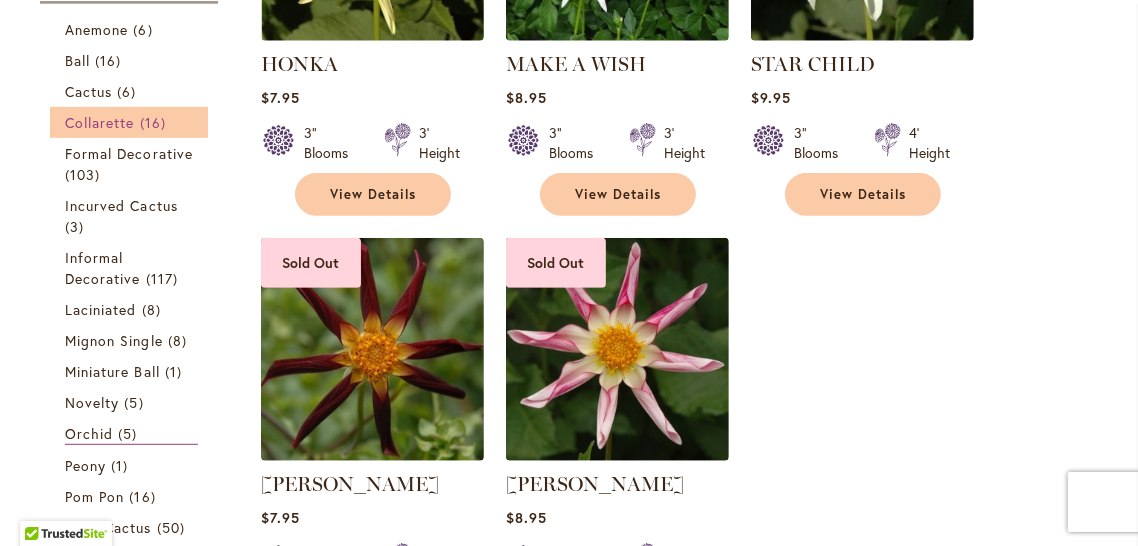 click on "Collarette" at bounding box center (100, 122) 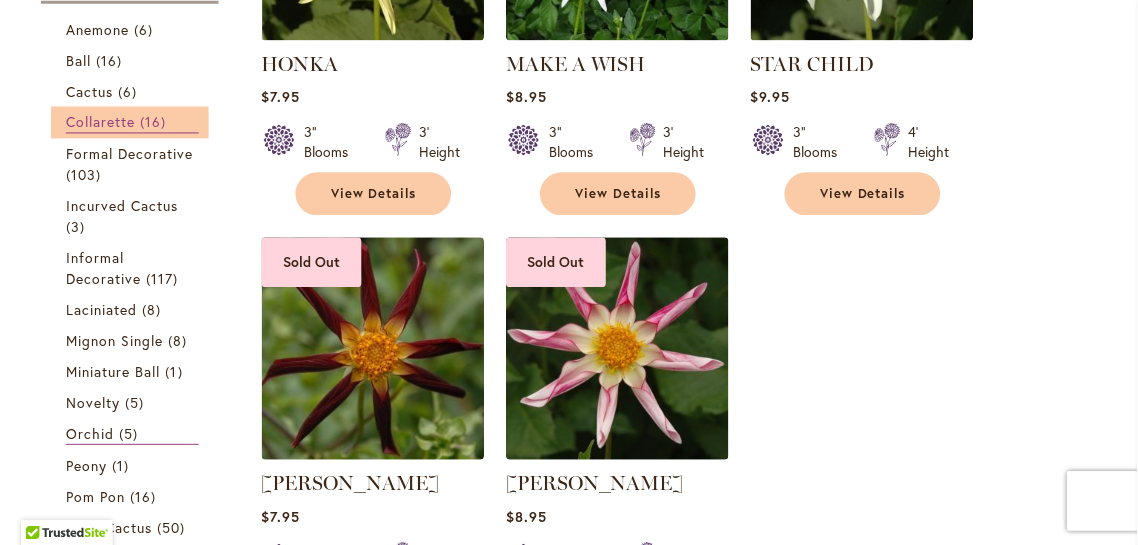scroll, scrollTop: 732, scrollLeft: 0, axis: vertical 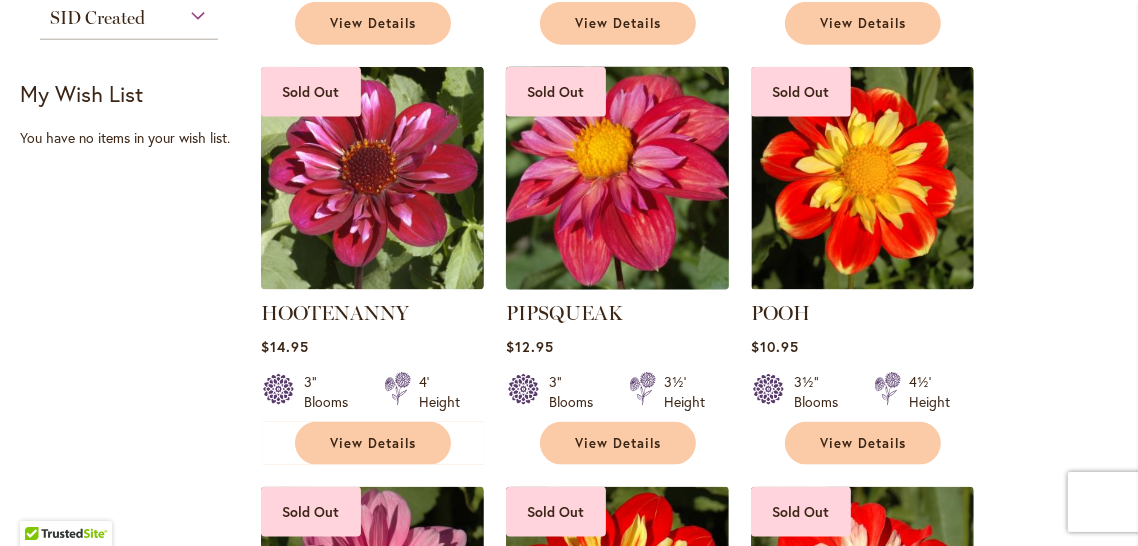 click at bounding box center [617, 178] 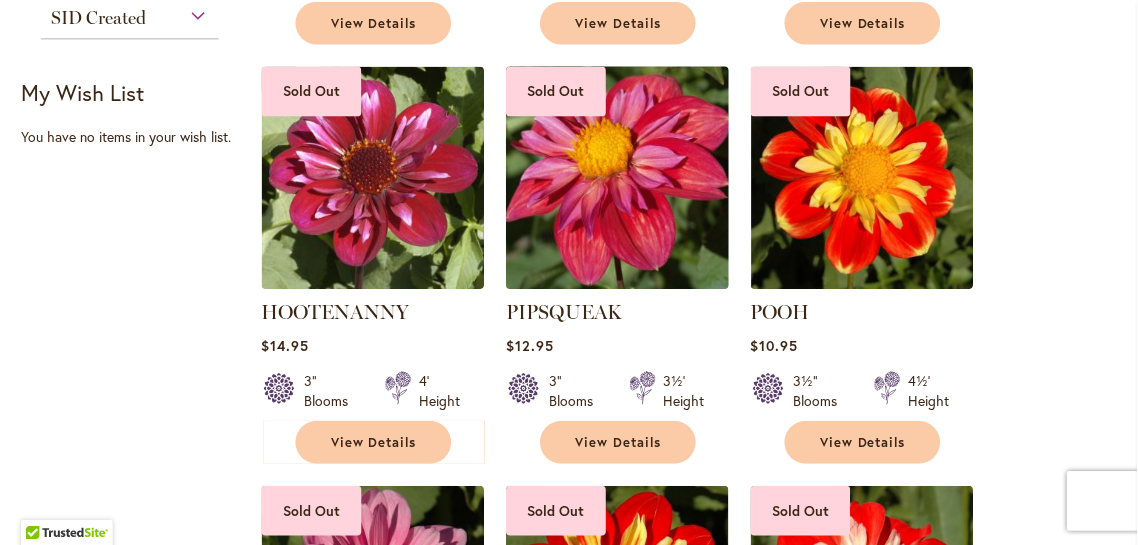 scroll, scrollTop: 1744, scrollLeft: 0, axis: vertical 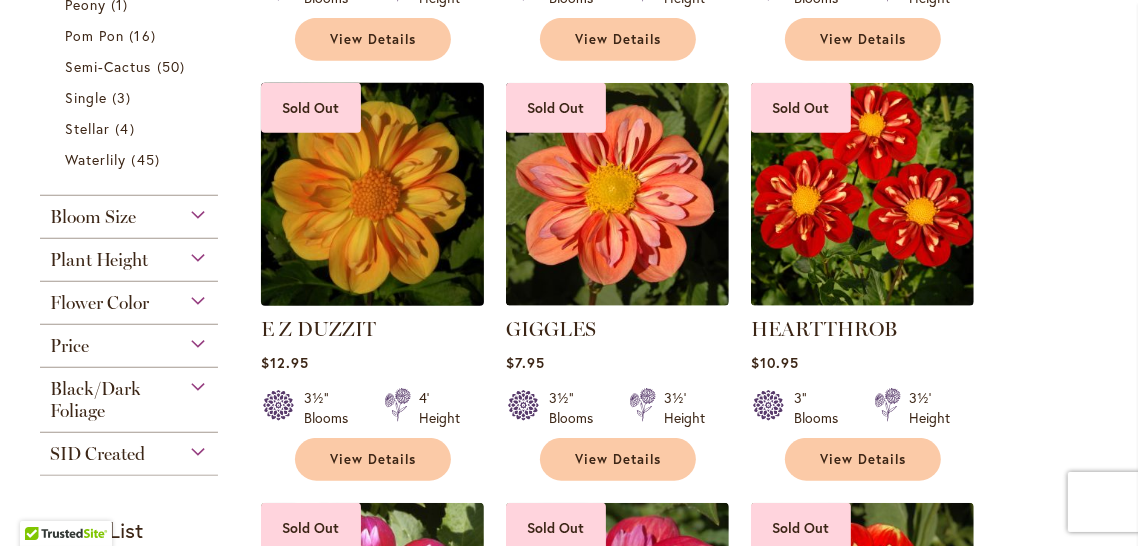 click at bounding box center [372, 194] 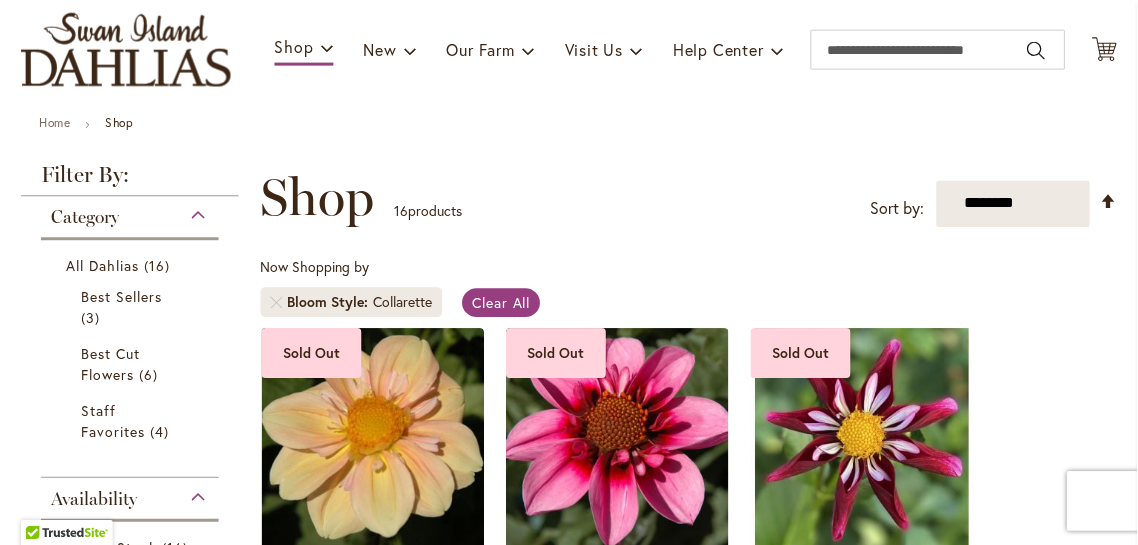 scroll, scrollTop: 0, scrollLeft: 0, axis: both 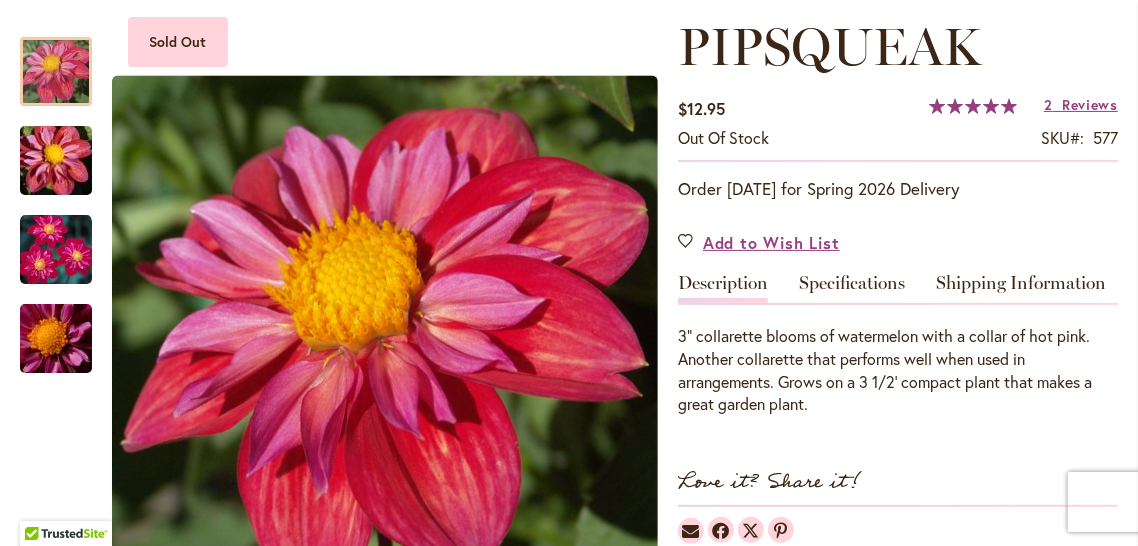 click at bounding box center [56, 339] 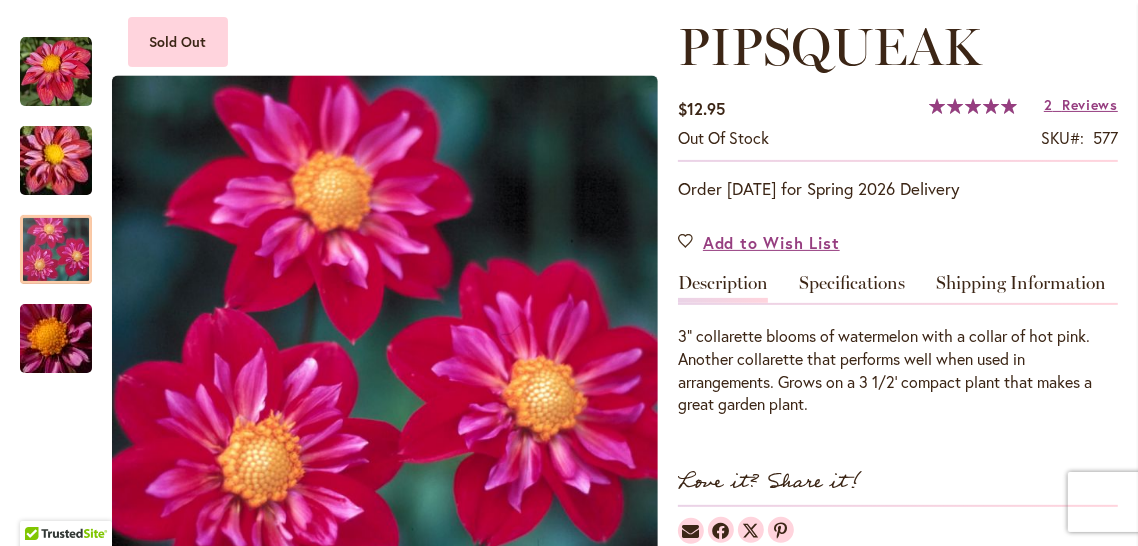 click at bounding box center (56, 249) 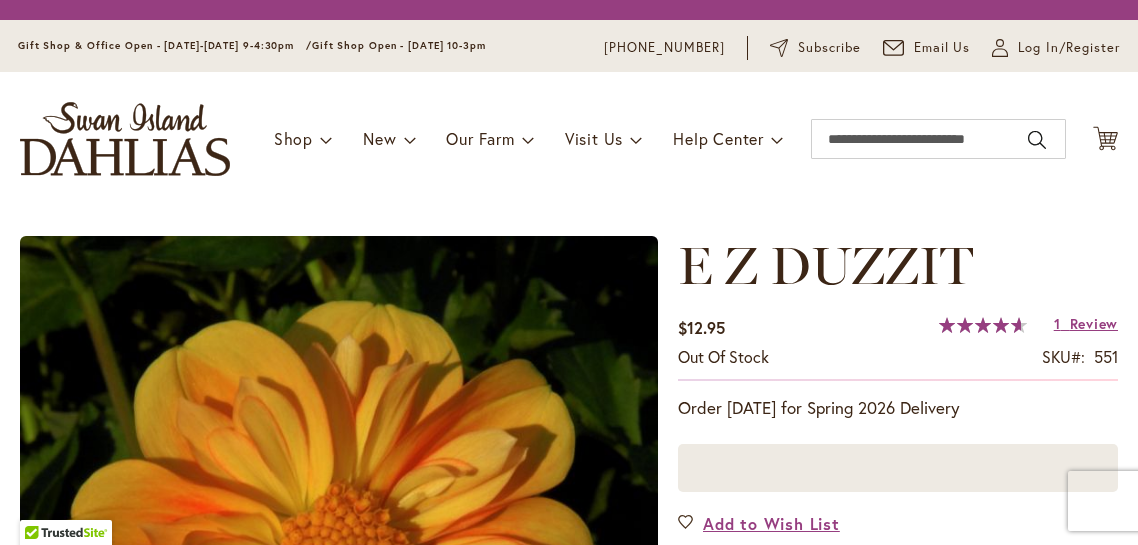 scroll, scrollTop: 0, scrollLeft: 0, axis: both 